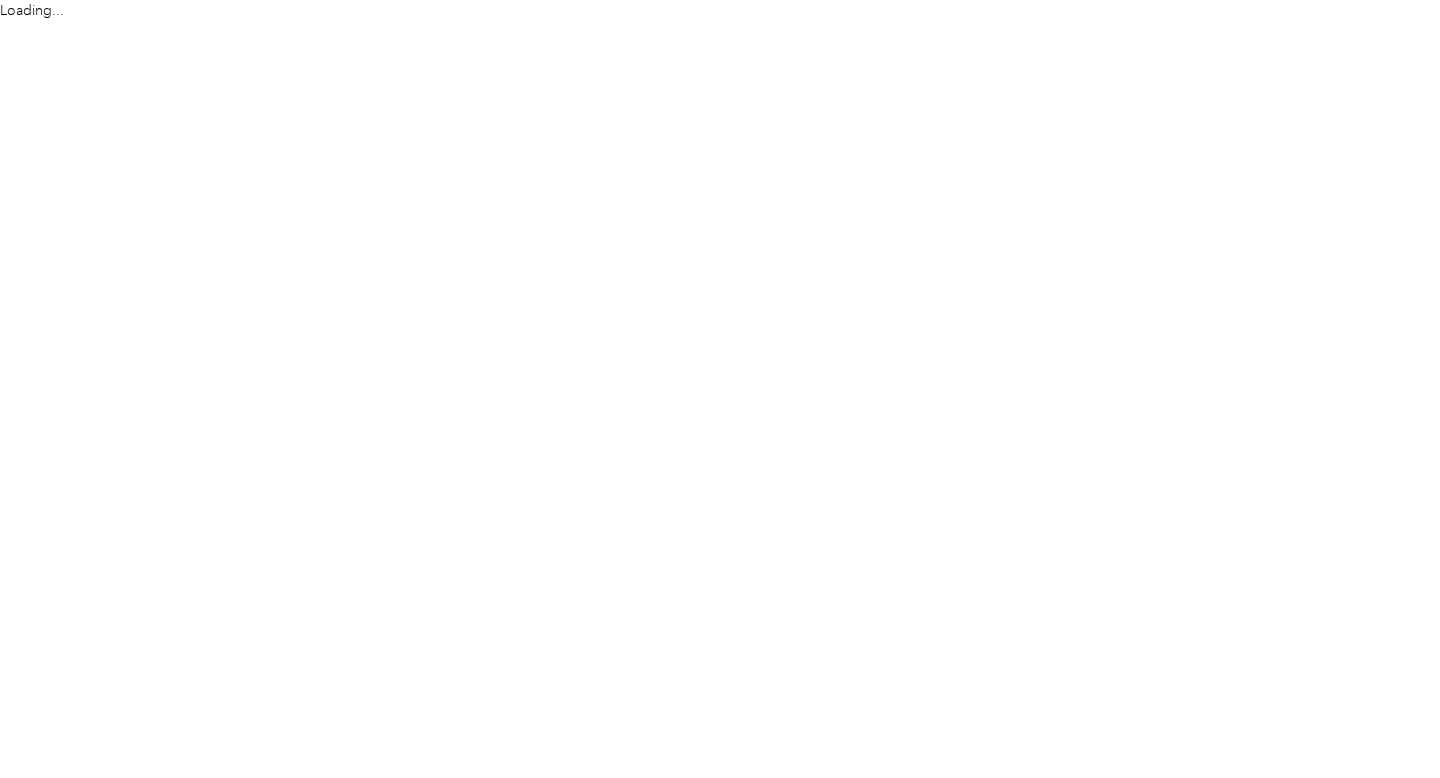 scroll, scrollTop: 0, scrollLeft: 0, axis: both 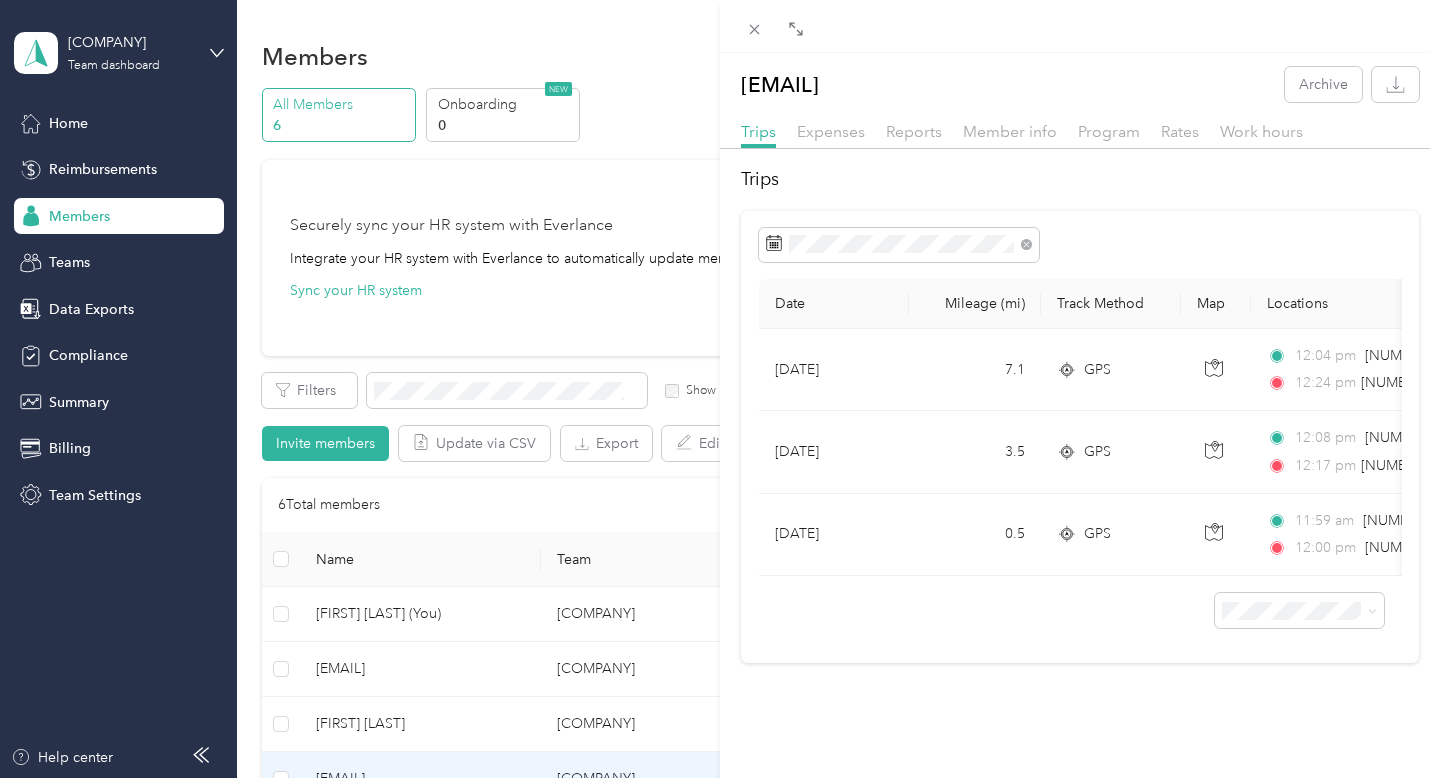 click on "[EMAIL] Archive Trips Expenses Reports Member info Program Rates Work hours Trips Date Mileage (mi) Track Method Map Locations Mileage value Purpose               [DATE] [NUMBER] GPS [TIME] [NUMBER] [STREET], [CITY], [STATE] [TIME] [NUMBER] [STREET], [CITY] ([NUMBER] [STREET], [CITY], [STATE]) $[NUMBER] [COMPANY] [DATE] [NUMBER] GPS [TIME] [NUMBER] [STREET], [CITY], [STATE] [TIME] [NUMBER] [STREET], [CITY] ([NUMBER] [STREET], [CITY], [STATE]) $[NUMBER] [COMPANY] [DATE] [NUMBER] GPS [TIME] [NUMBER]–[NUMBER] [STREET], [CITY], [STATE] [TIME] [NUMBER] [STREET], [CITY], [STATE] $[NUMBER] [COMPANY]" at bounding box center [720, 389] 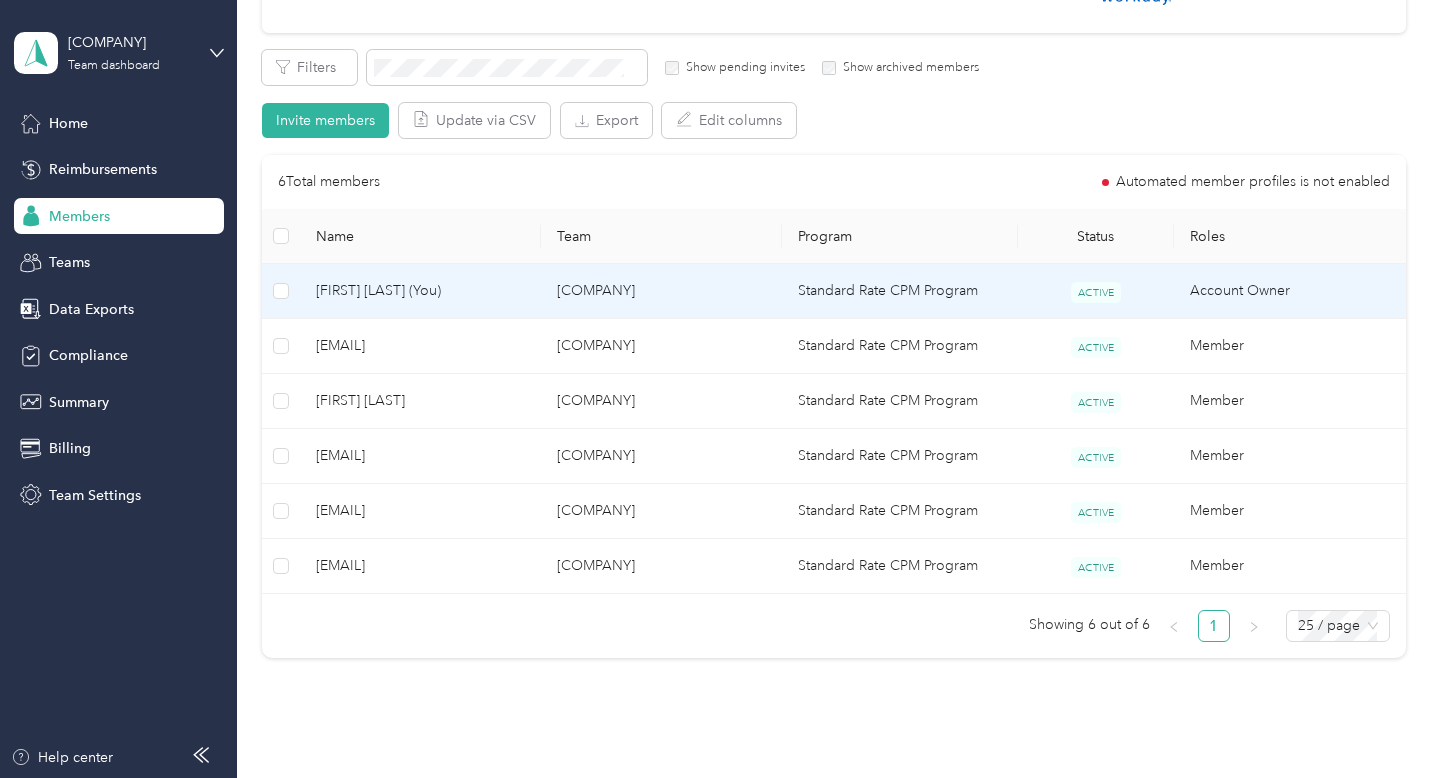 scroll, scrollTop: 427, scrollLeft: 0, axis: vertical 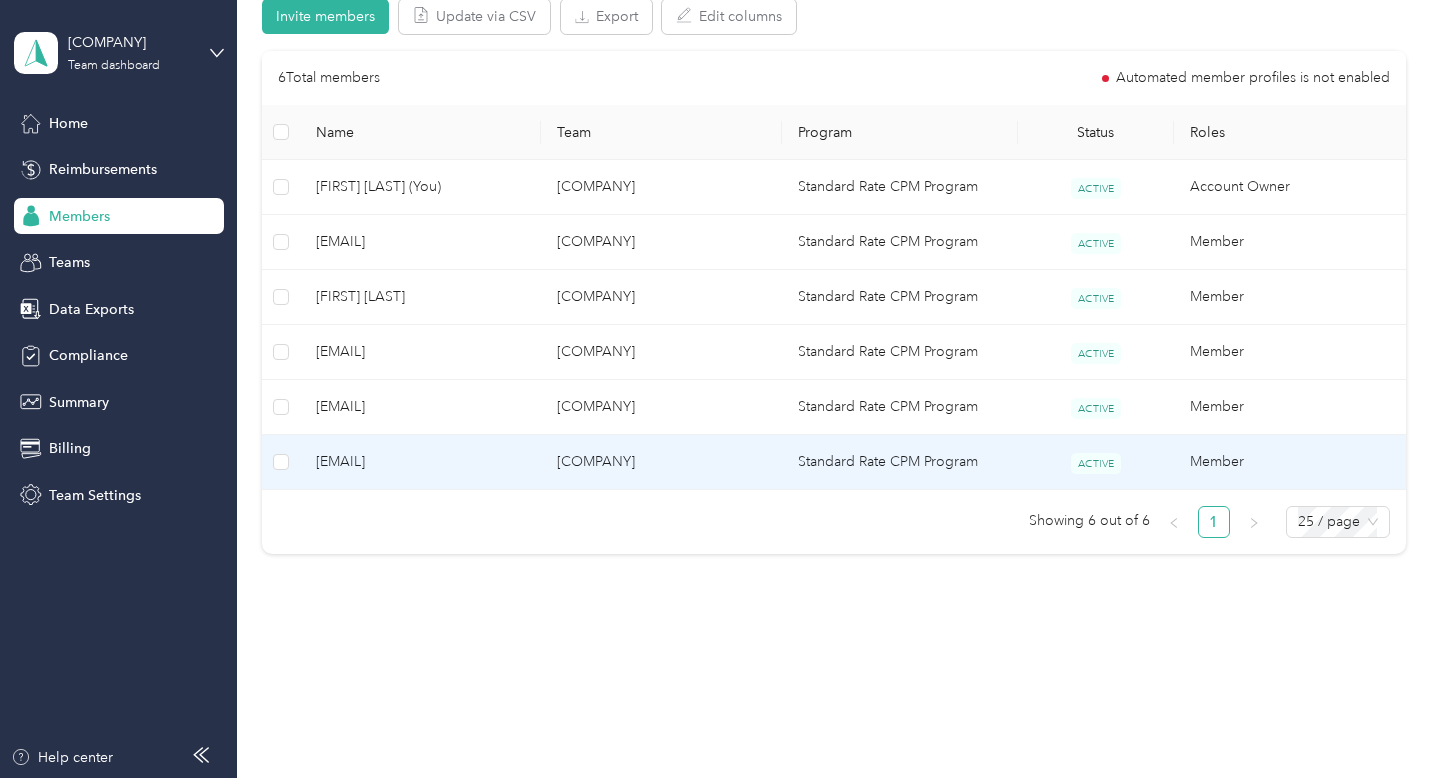 click on "[EMAIL]" at bounding box center [420, 462] 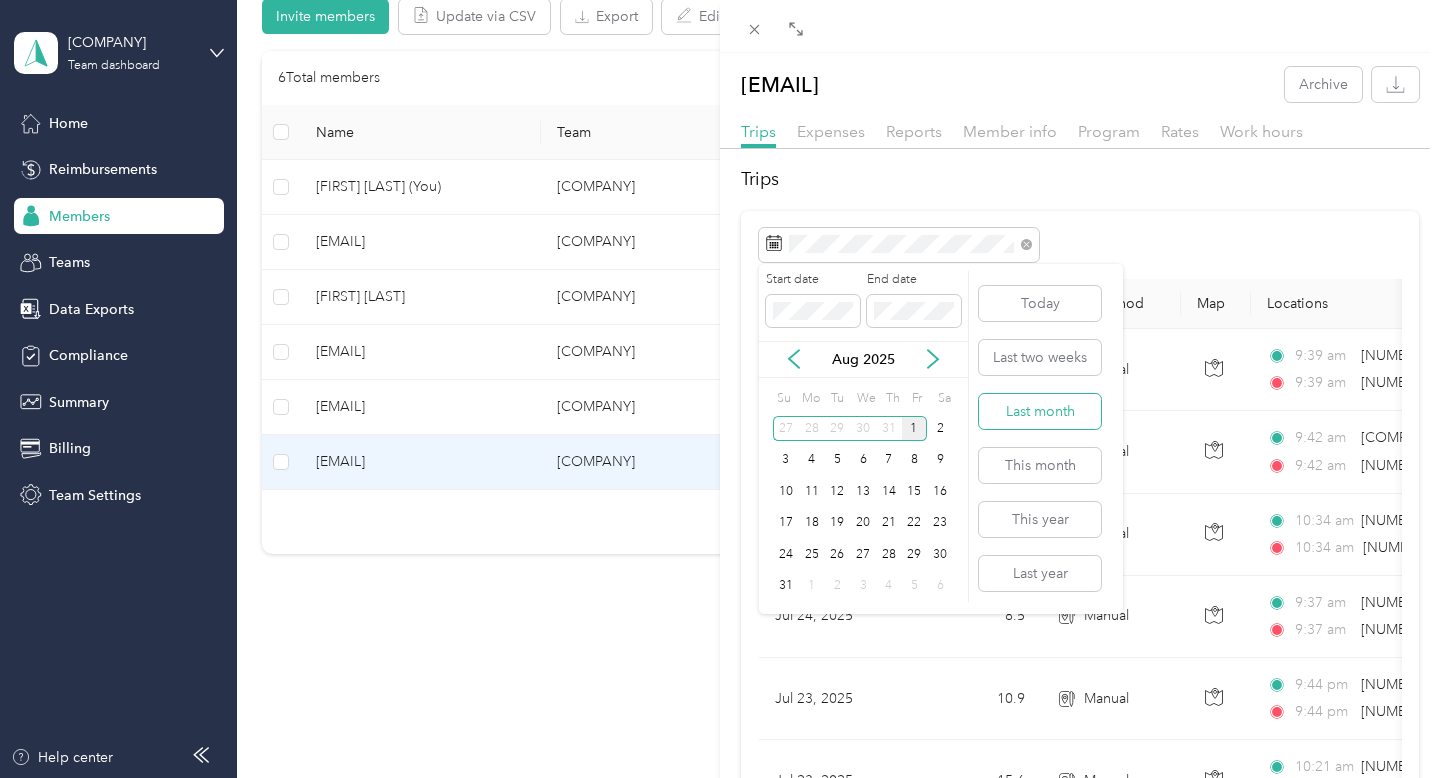 click on "Last month" at bounding box center (1040, 411) 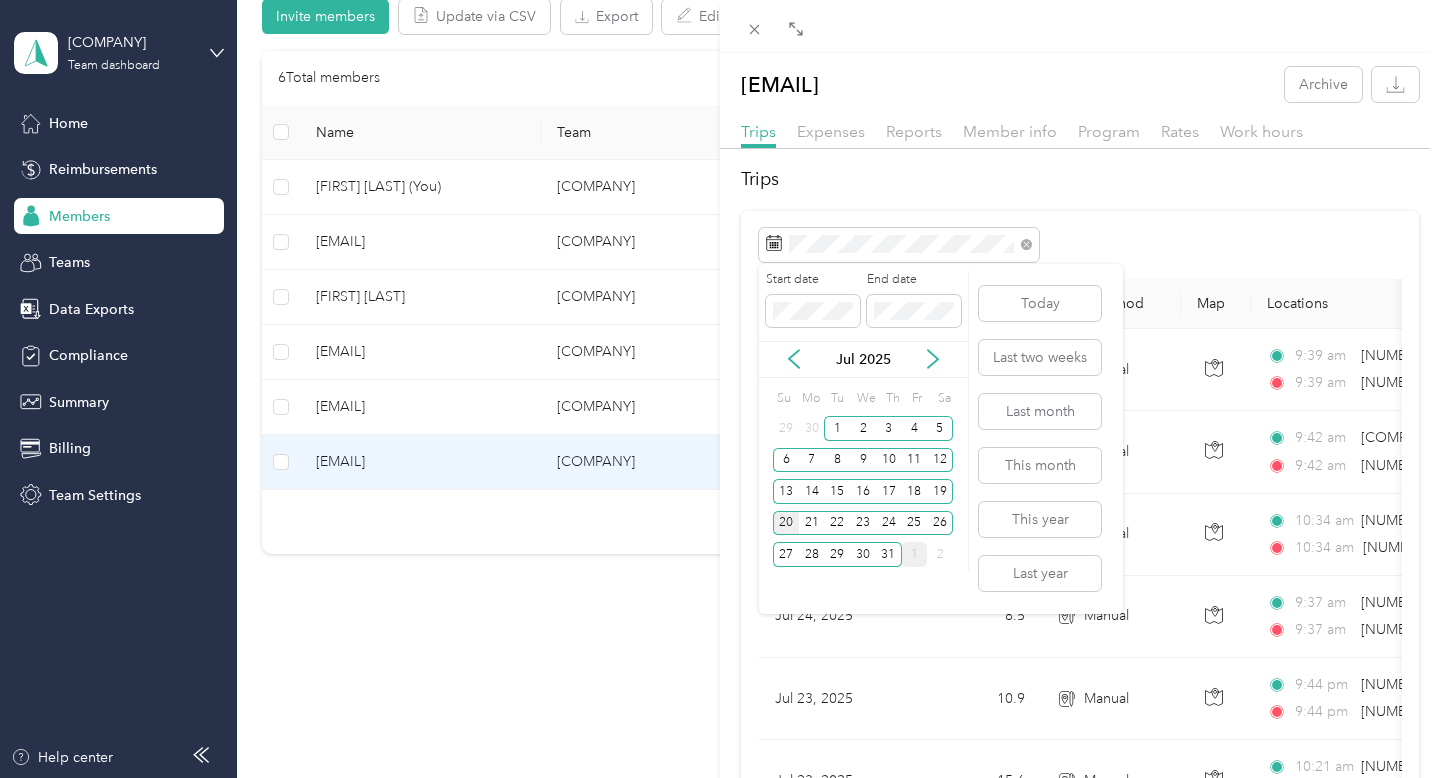 click on "20" at bounding box center (786, 523) 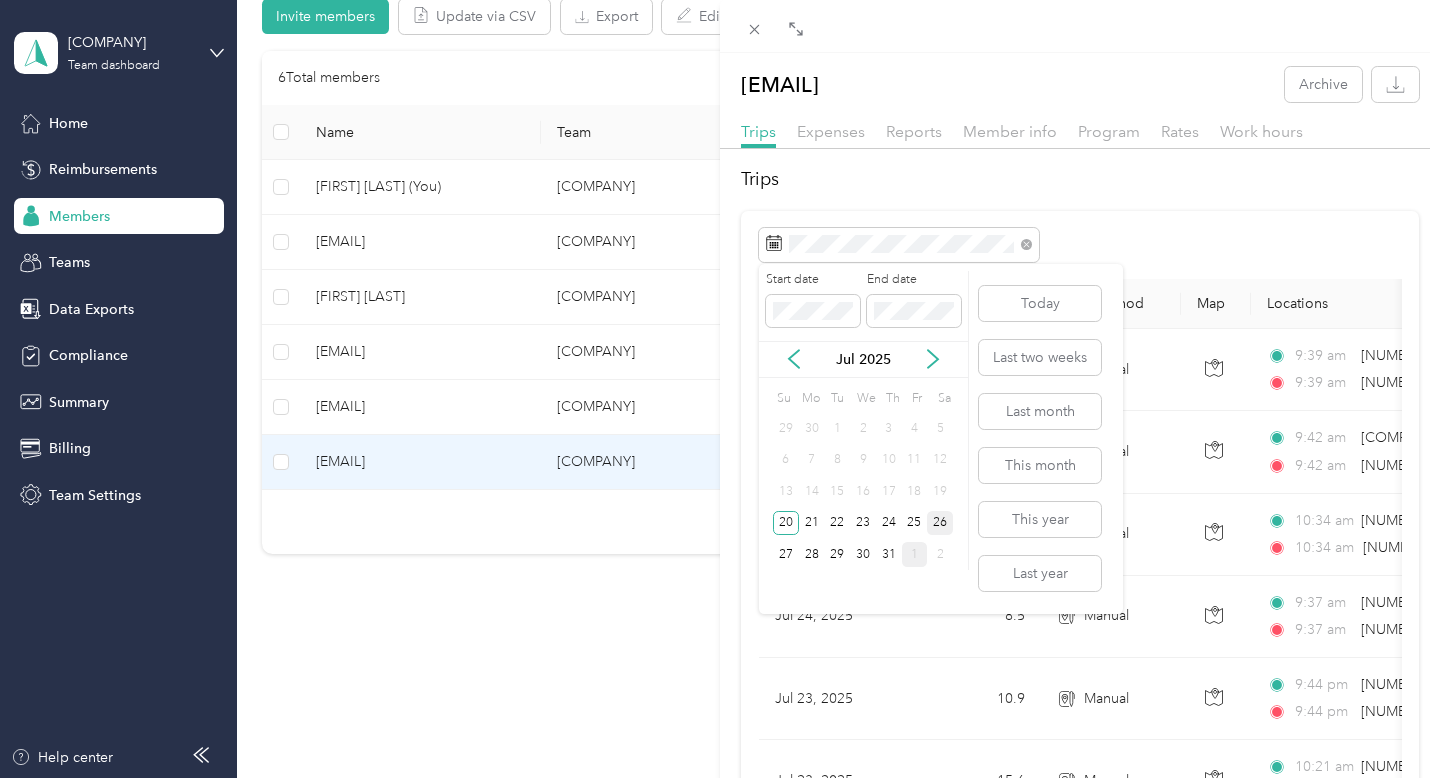 click on "26" at bounding box center (940, 523) 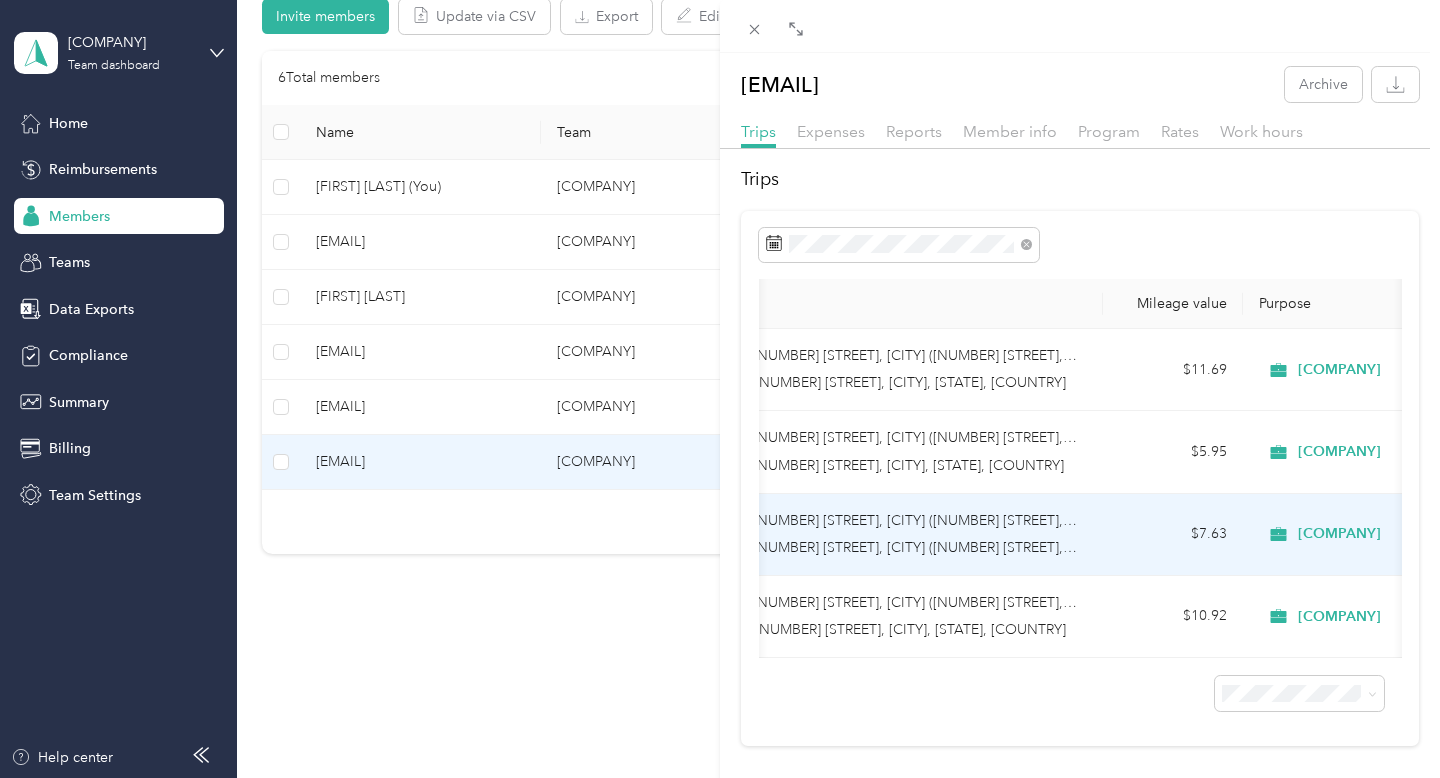scroll, scrollTop: 0, scrollLeft: 583, axis: horizontal 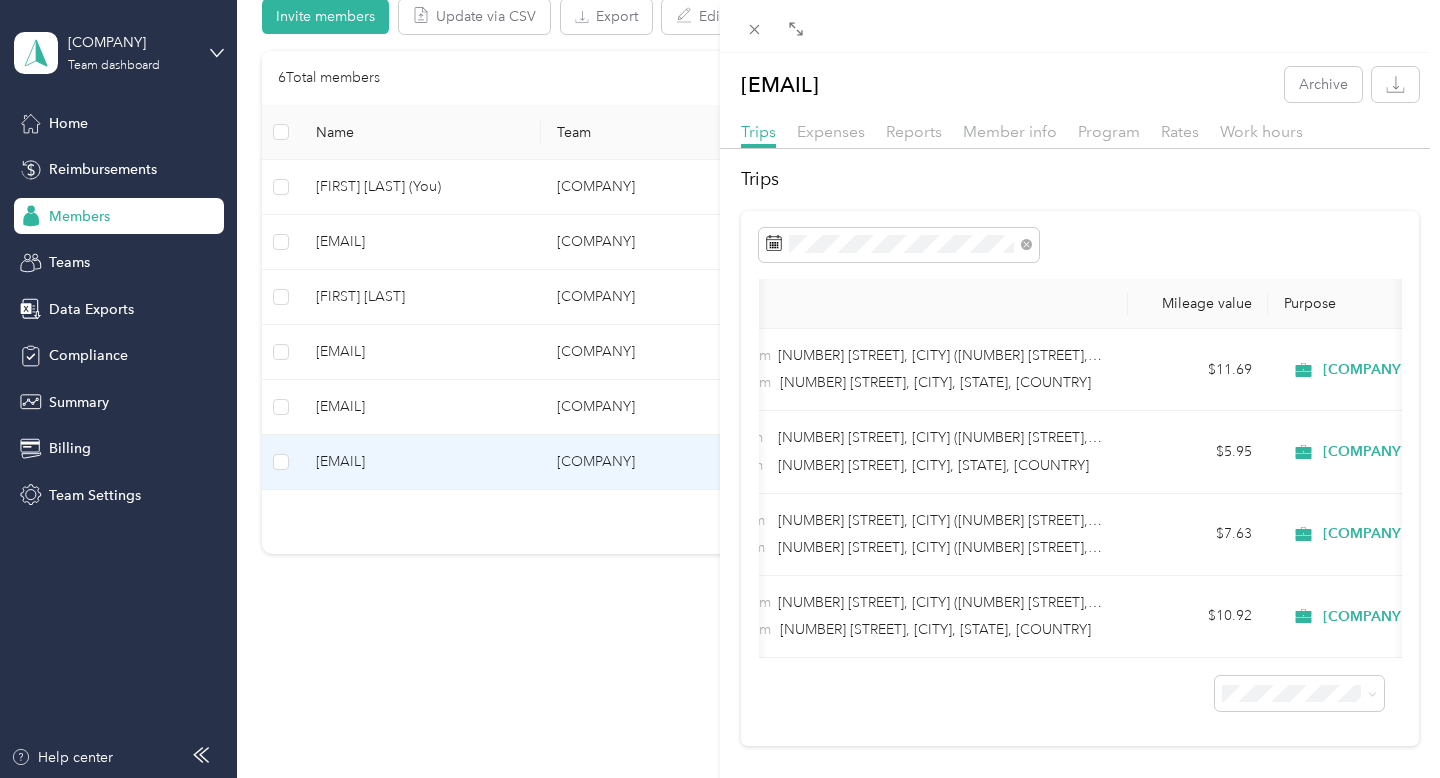 click on "[EMAIL] Archive Trips Expenses Reports Member info Program Rates Work hours Trips Date Mileage (mi) Track Method Map Locations Mileage value Purpose               [DATE] [NUMBER] Manual [TIME] [NUMBER] [STREET], [CITY] ([NUMBER] [STREET], [CITY], [STATE]) [TIME] [NUMBER] [STREET], [CITY], [STATE], [COUNTRY] $[NUMBER] [COMPANY] [DATE] [NUMBER] Manual [TIME] [NUMBER] [STREET], [CITY] ([NUMBER] [STREET], [CITY], [STATE]) [TIME] [NUMBER] [STREET], [CITY], [STATE], [COUNTRY] $[NUMBER] [COMPANY] [DATE] [NUMBER] Manual [TIME] [NUMBER] [STREET], [CITY] ([NUMBER] [STREET], [CITY], [STATE]) [TIME] [NUMBER] [STREET], [CITY] ([NUMBER] [STREET], [CITY], [STATE]) $[NUMBER] [COMPANY] [DATE] [NUMBER] Manual [TIME] [NUMBER] [STREET], [CITY], [STATE], [COUNTRY] [TIME] [NUMBER] [STREET], [CITY] ([NUMBER] [STREET], [CITY], [STATE]) $[NUMBER] [COMPANY]" at bounding box center (720, 389) 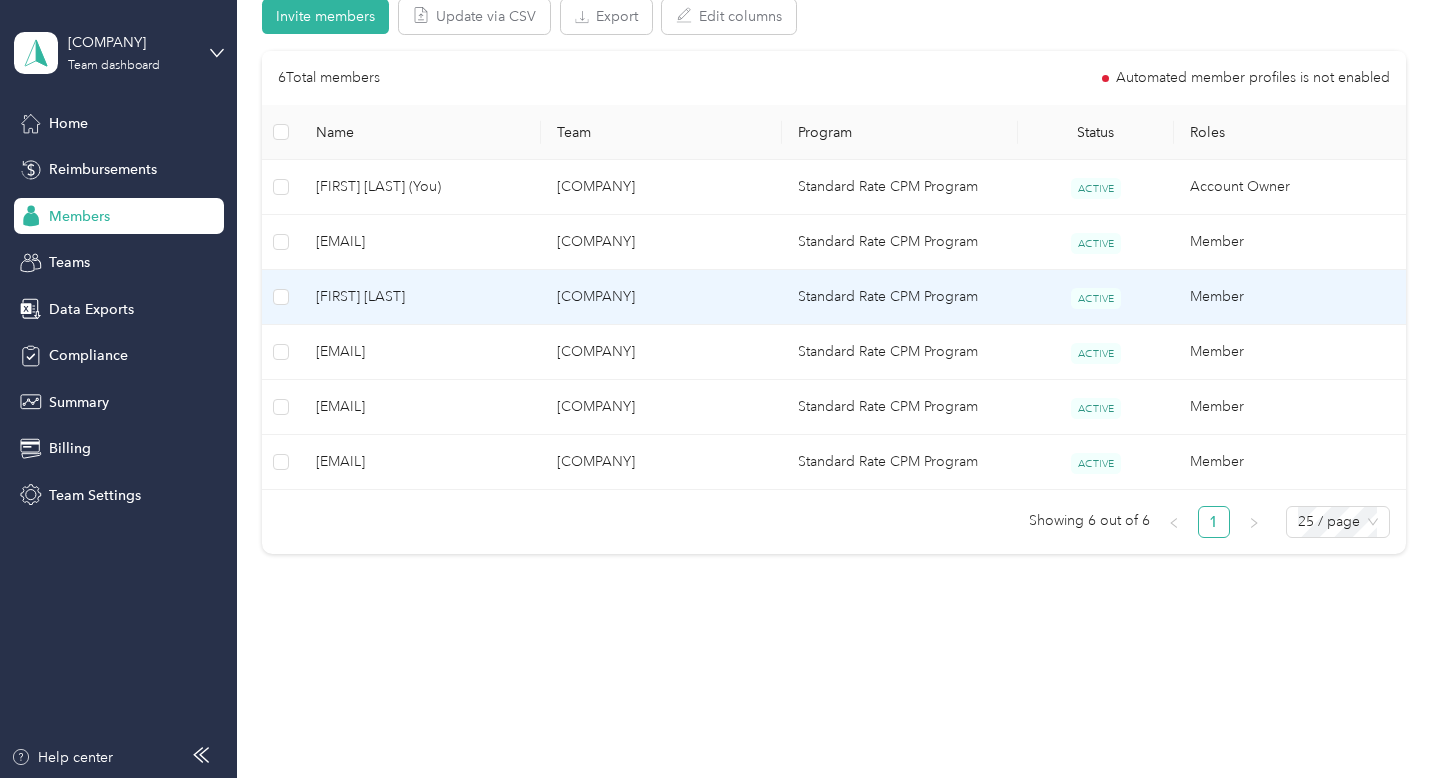 click on "[FIRST] [LAST]" at bounding box center (420, 297) 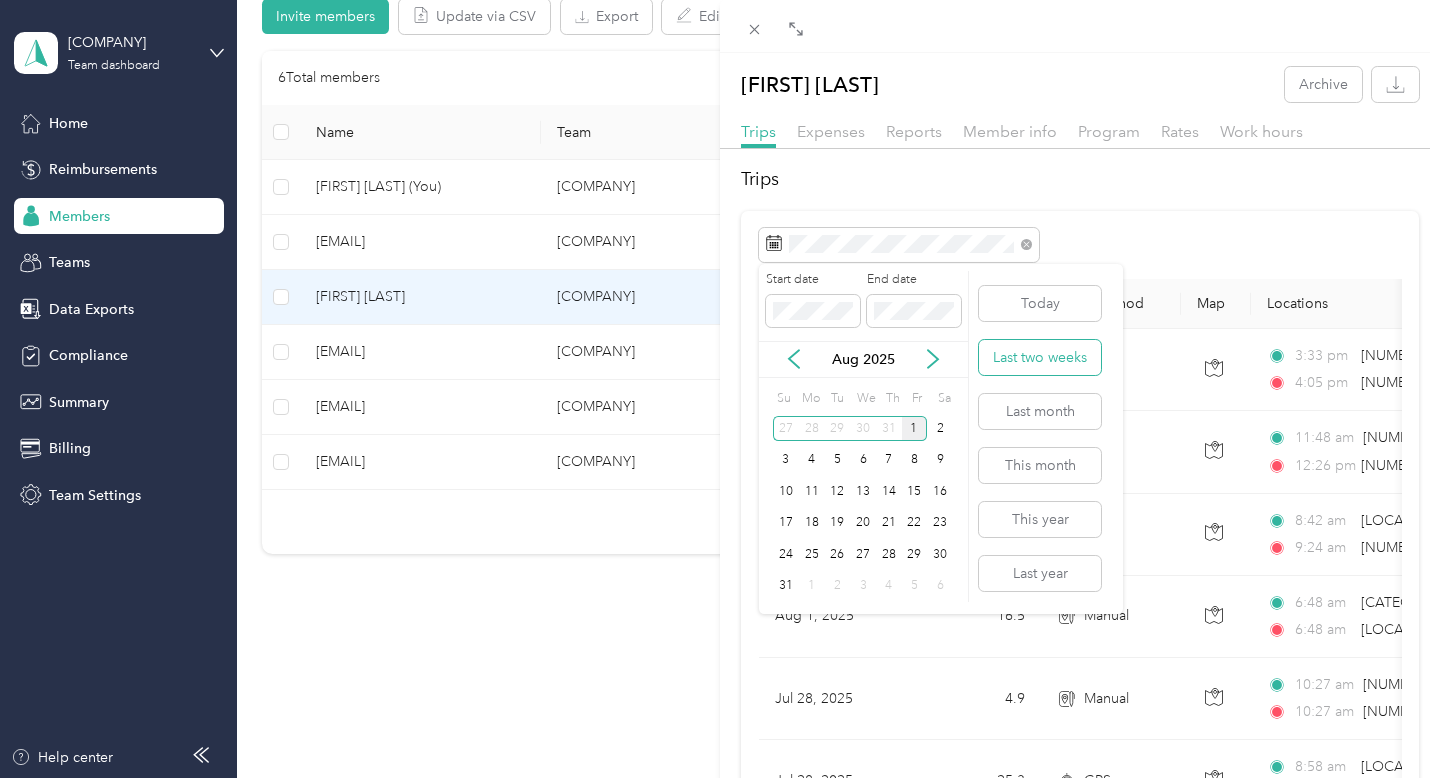 click on "Last two weeks" at bounding box center [1040, 357] 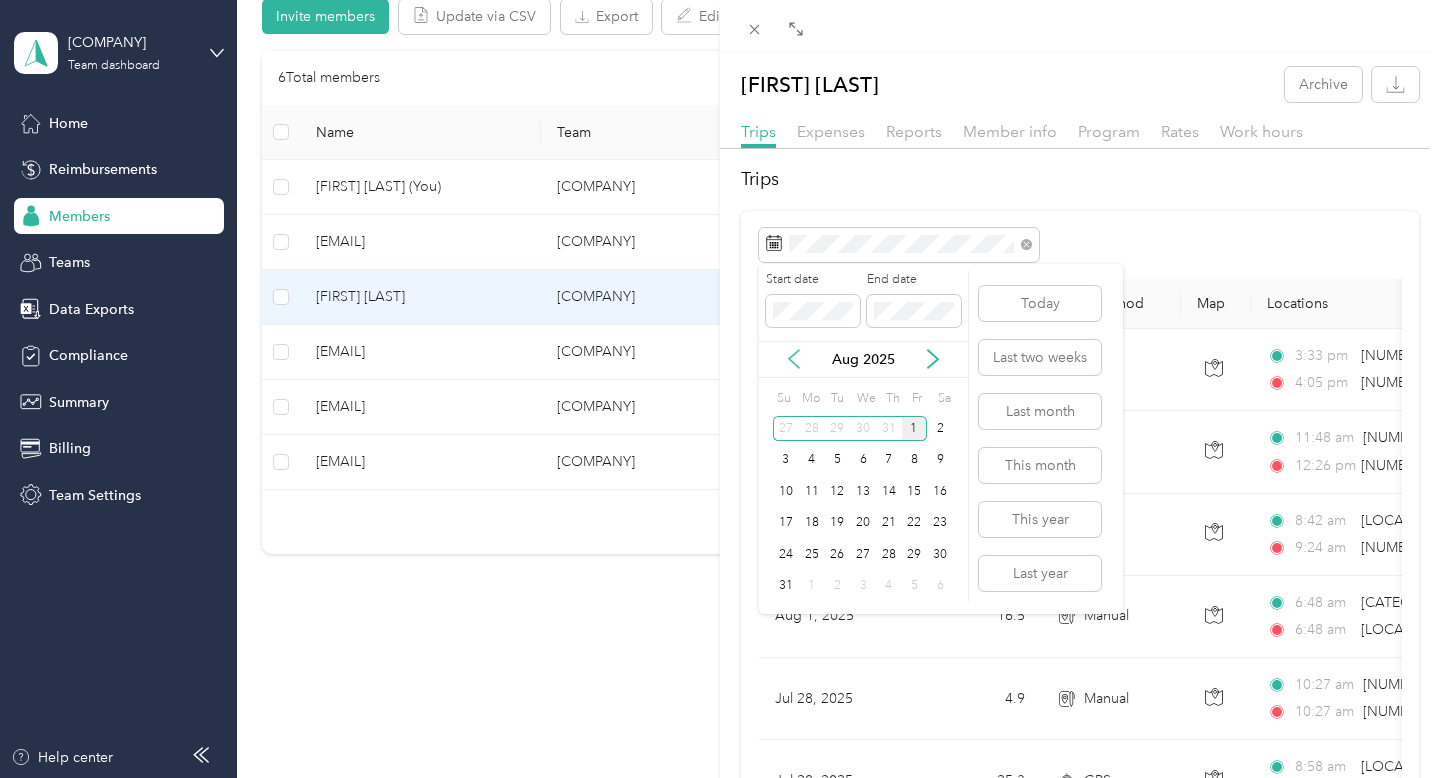 click 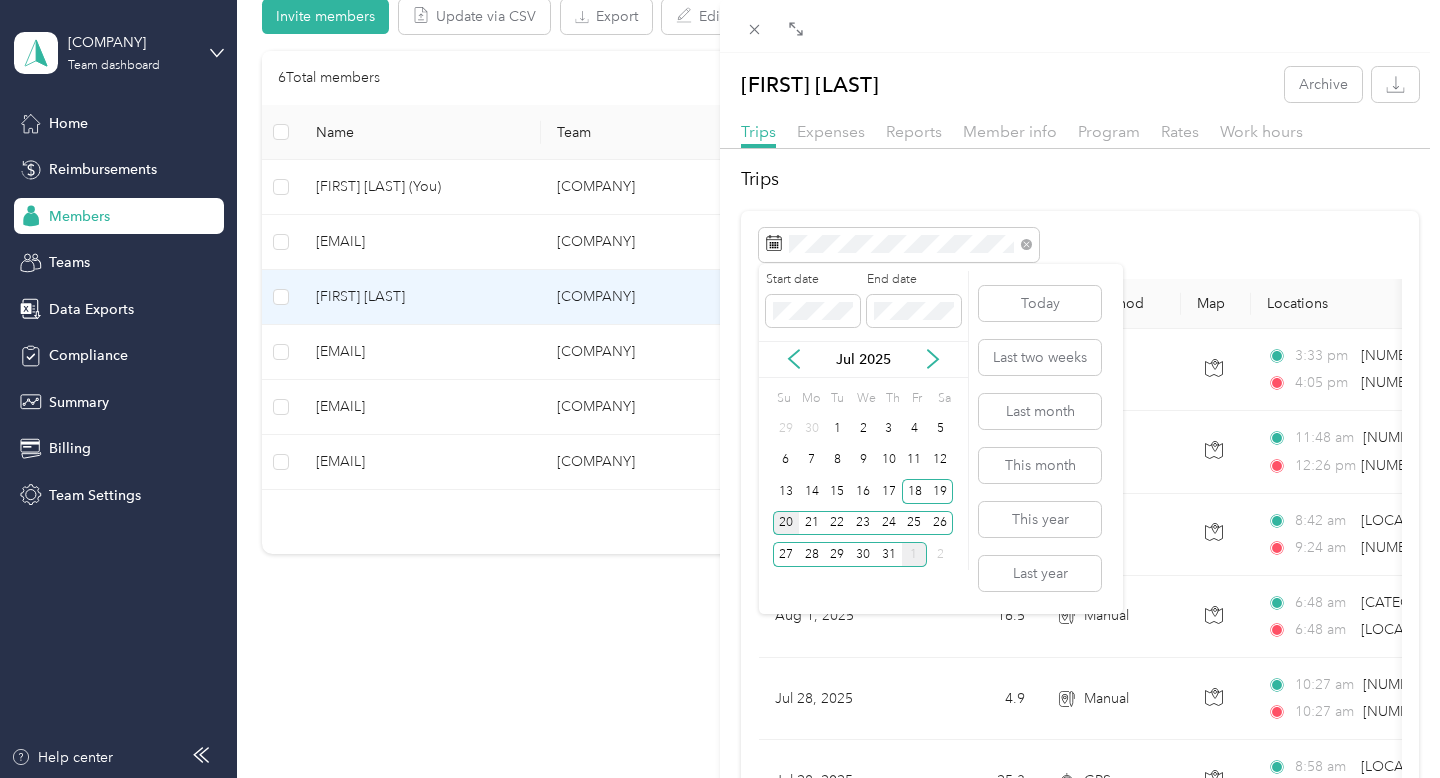 click on "20" at bounding box center [786, 523] 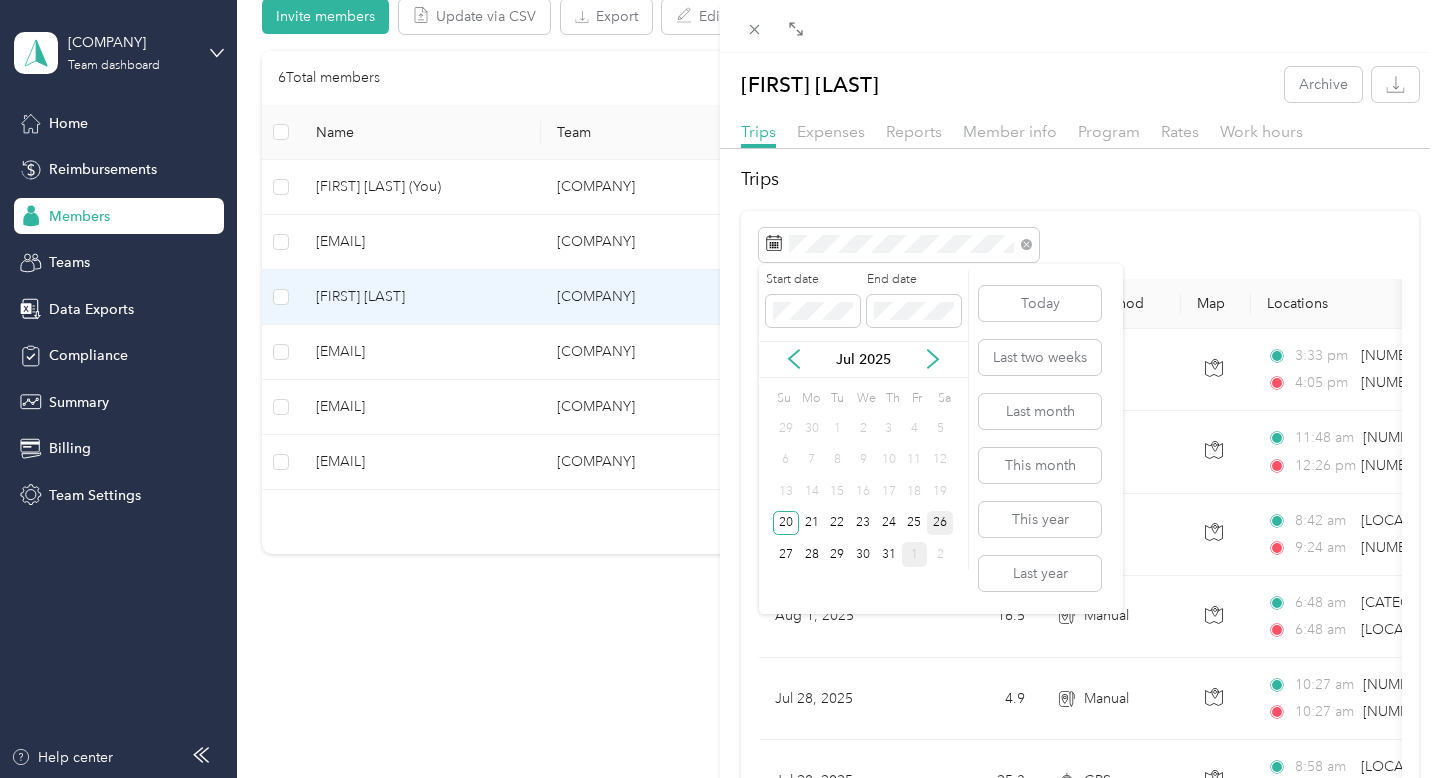click on "26" at bounding box center [940, 523] 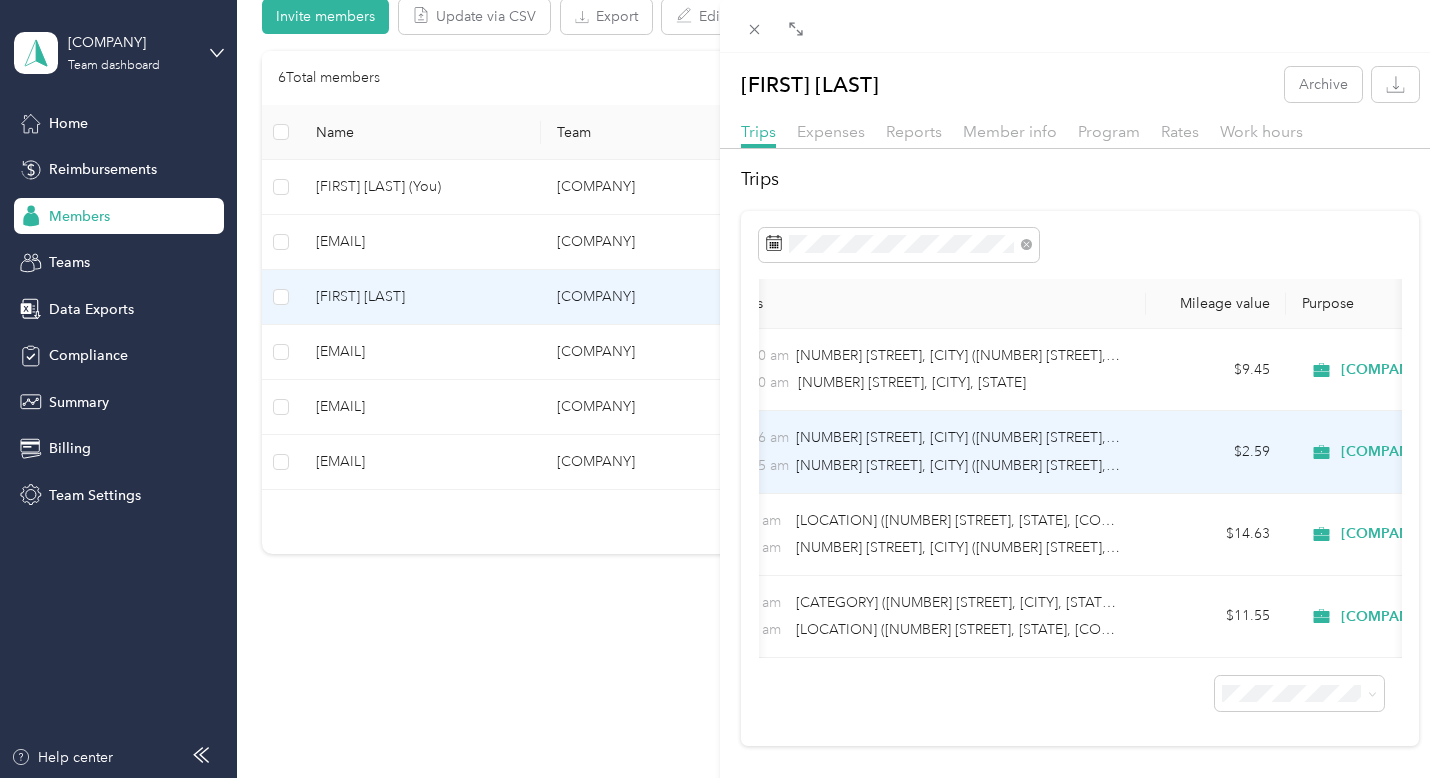 scroll, scrollTop: 0, scrollLeft: 729, axis: horizontal 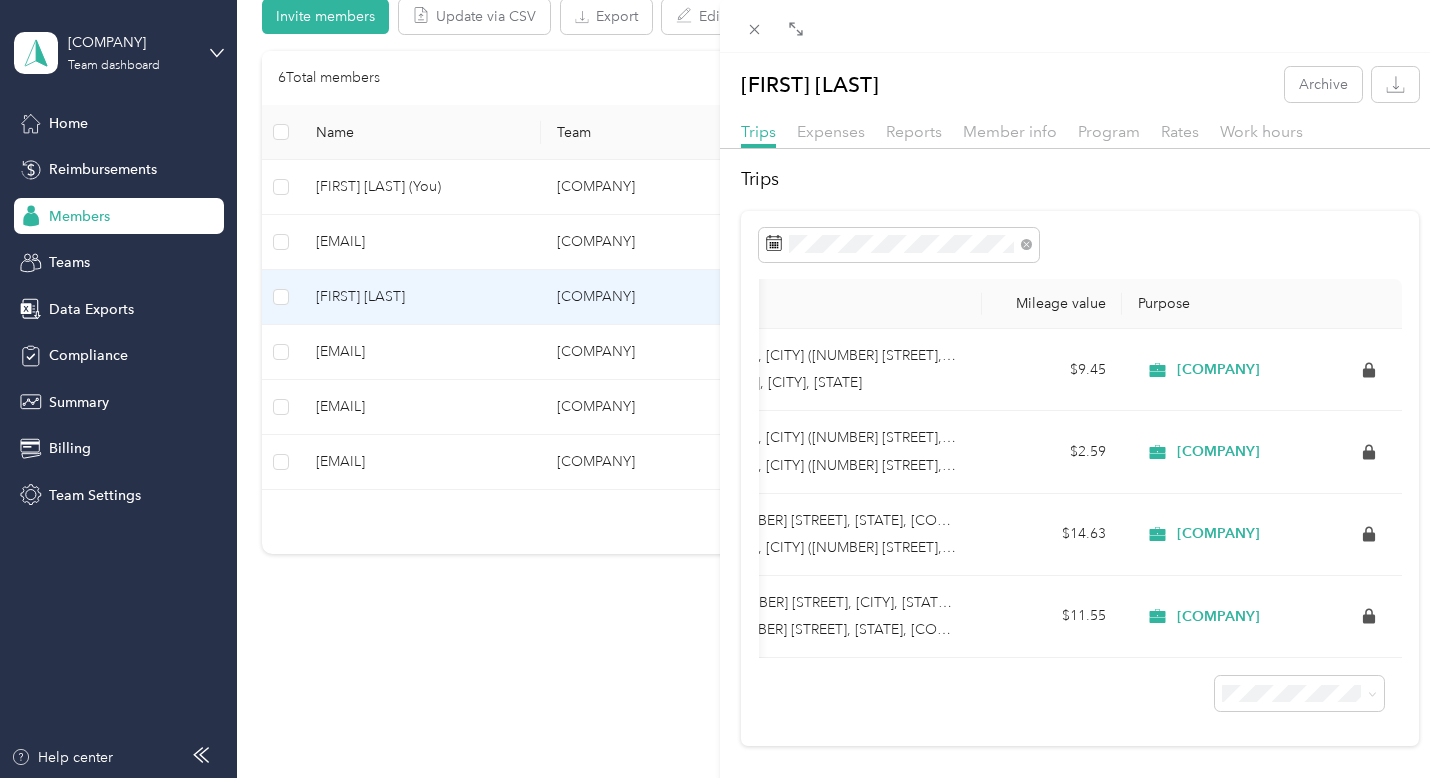 click on "[FIRST] [LAST] Archive Trips Expenses Reports Member info Program Rates Work hours Trips Date Mileage (mi) Track Method Map Locations Mileage value Purpose               [DATE] [NUMBER] GPS [TIME] [NUMBER] [STREET], [CITY] ([NUMBER] [STREET], [CITY], [STATE]) [TIME] [NUMBER] [STREET], [CITY], [STATE] $[NUMBER] [COMPANY] [DATE] [NUMBER] GPS [TIME] [NUMBER] [STREET], [CITY] ([NUMBER] [STREET], [CITY], [STATE]) [TIME] [NUMBER] [STREET], [CITY] ([NUMBER] [STREET], [CITY], [STATE]) $[NUMBER] [COMPANY] [DATE] [NUMBER] GPS [TIME] [LOCATION] ([NUMBER] [STREET], [STATE], [COUNTRY] , [CITY], [STATE]) [TIME] [NUMBER] [STREET], [CITY] ([NUMBER] [STREET], [CITY], [STATE]) $[NUMBER] [COMPANY] [DATE] [NUMBER] Manual [TIME] [CATEGORY] ([NUMBER] [STREET], [CITY], [STATE], [COUNTRY] , [CITY], [STATE]) [TIME] $[NUMBER] [COMPANY]" at bounding box center [720, 389] 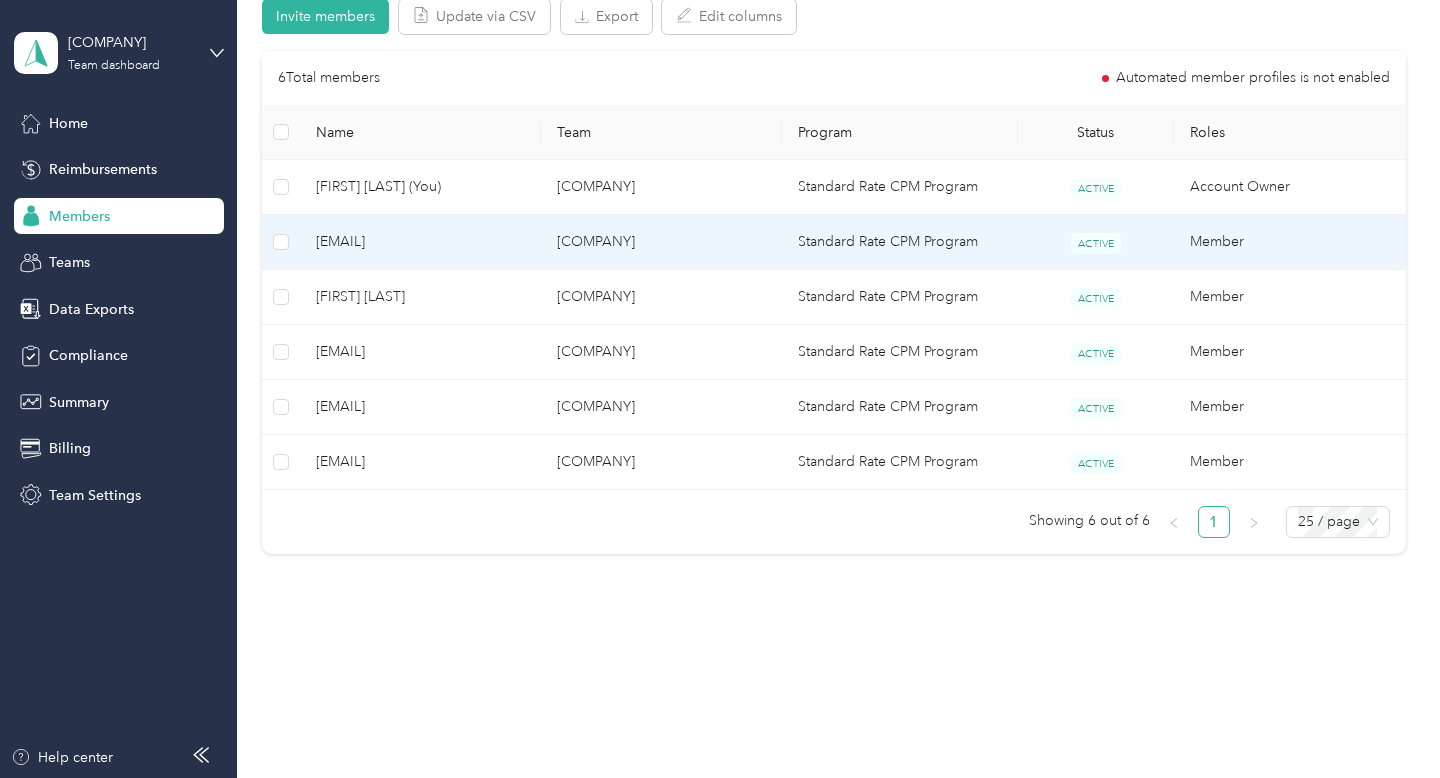 click on "[EMAIL]" at bounding box center (420, 242) 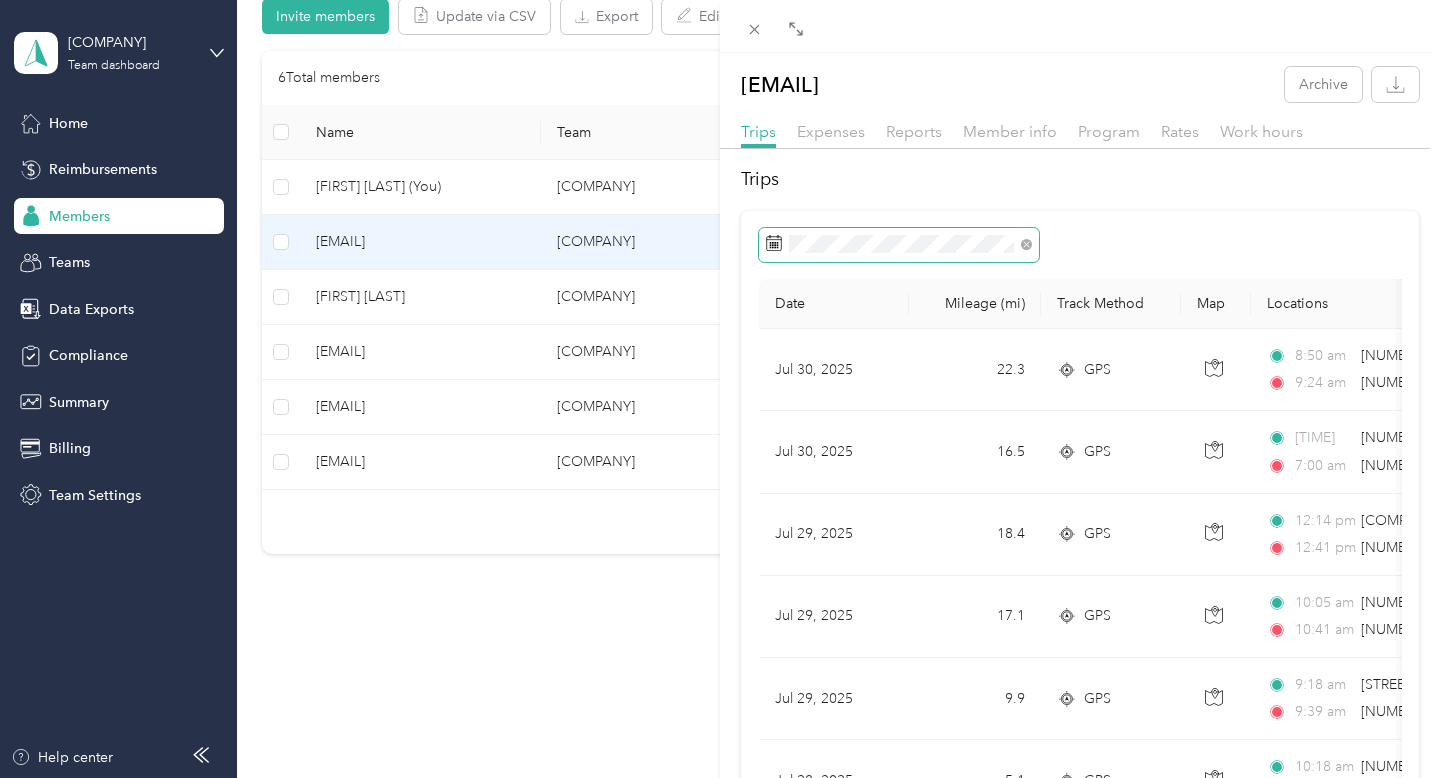 click at bounding box center [899, 245] 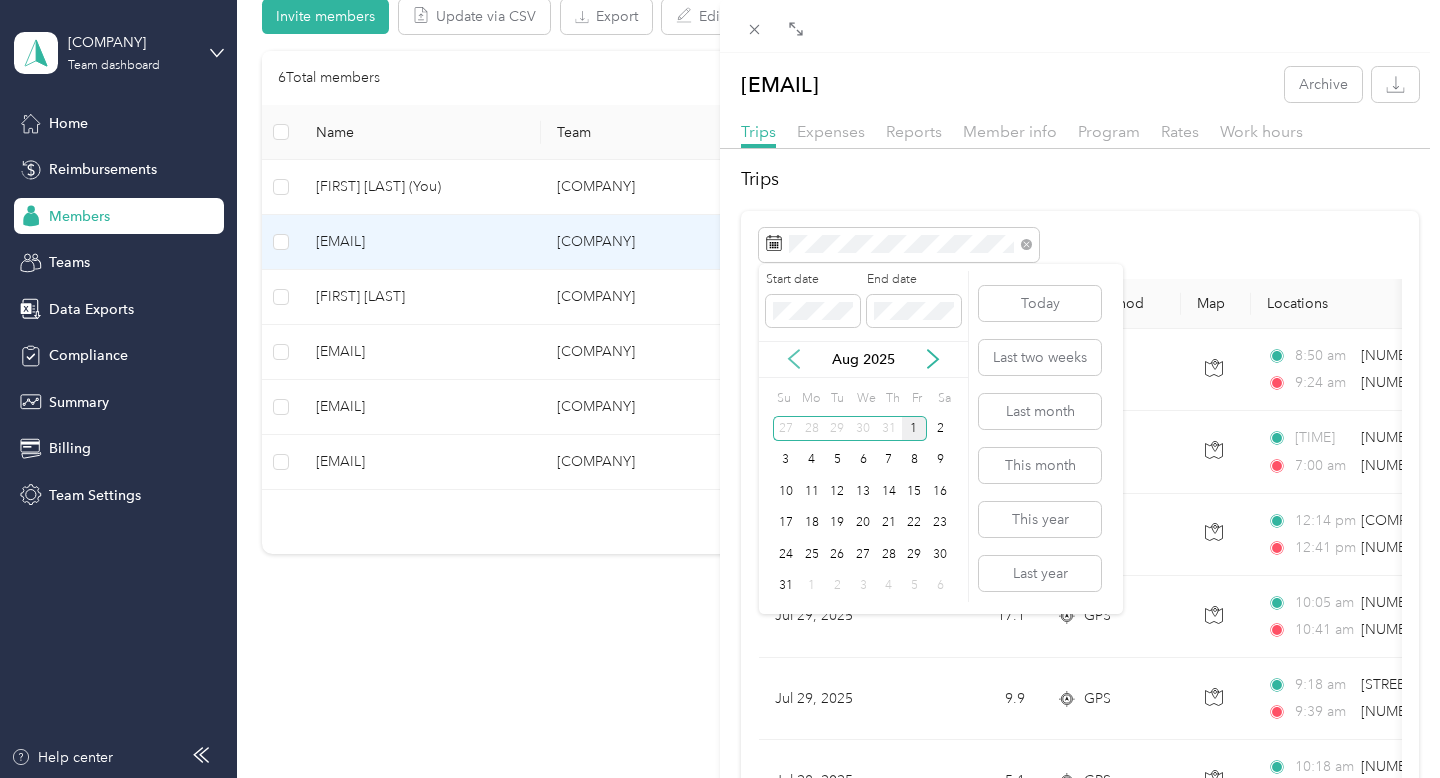 click 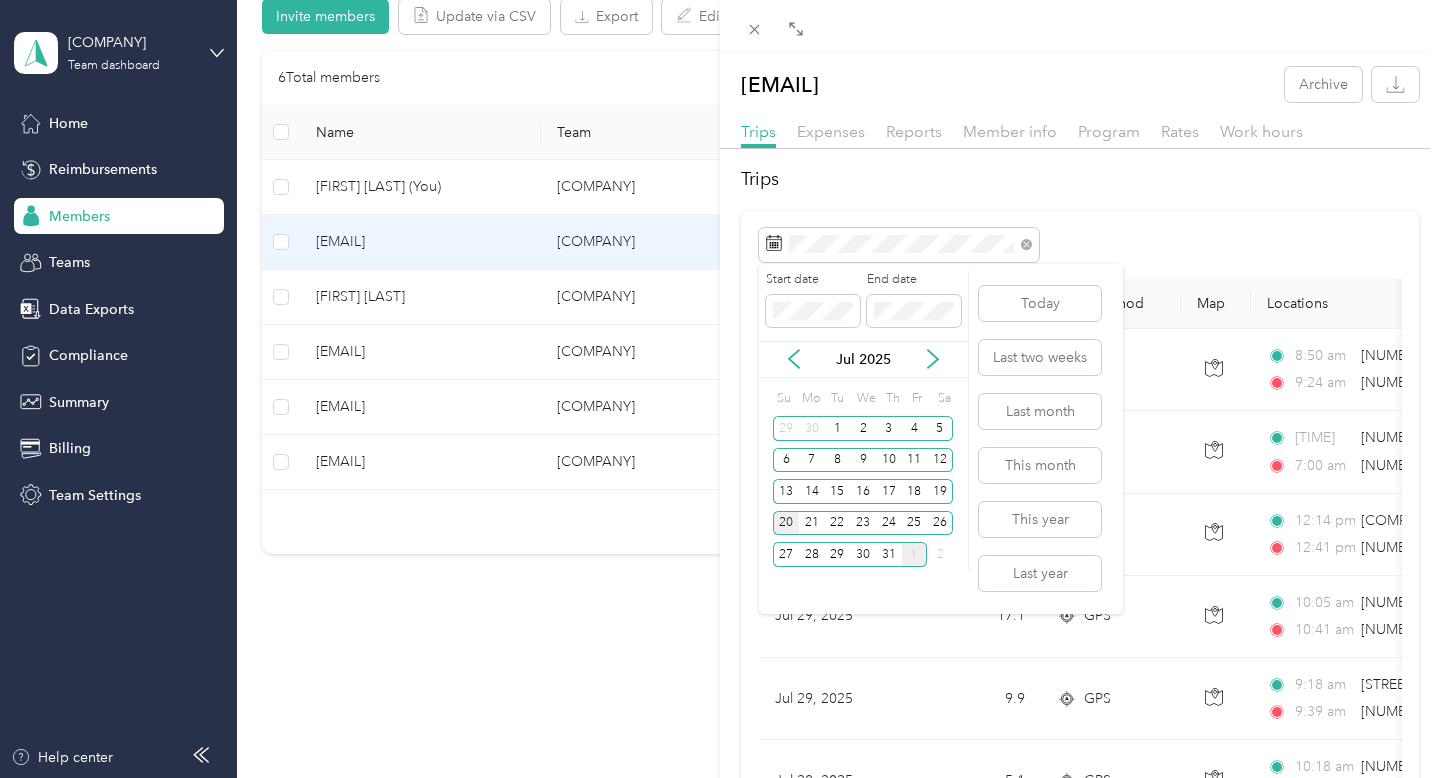 click on "20" at bounding box center (786, 523) 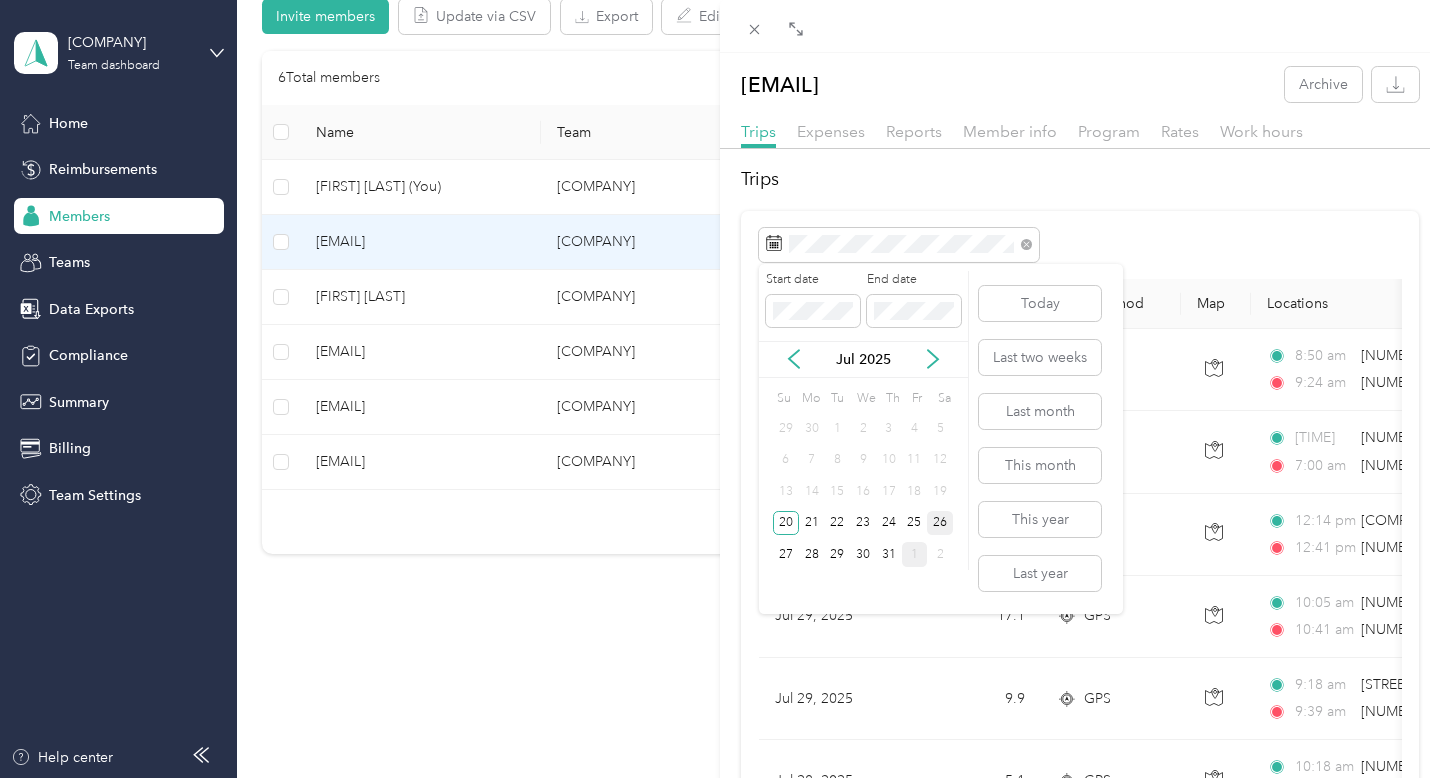 click on "26" at bounding box center (940, 523) 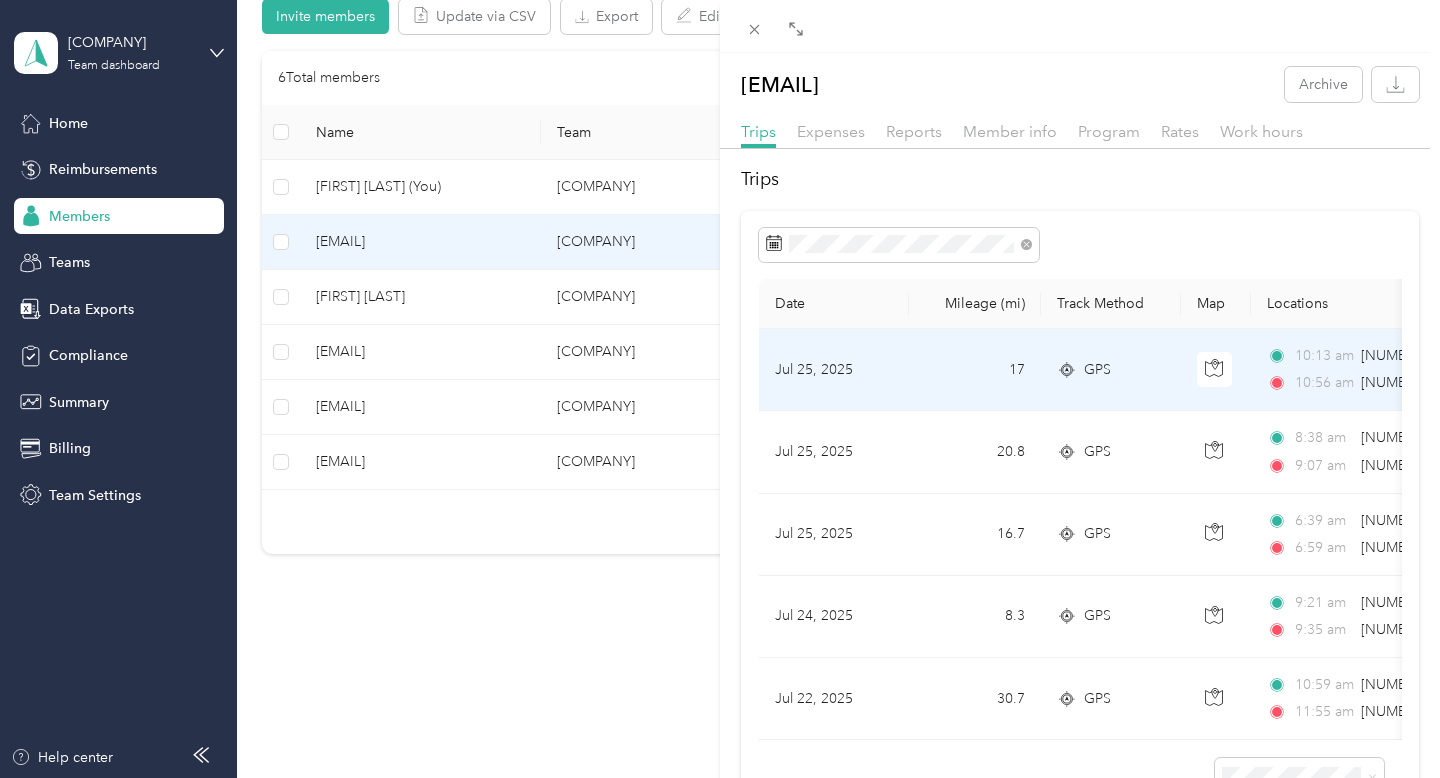 scroll, scrollTop: 101, scrollLeft: 0, axis: vertical 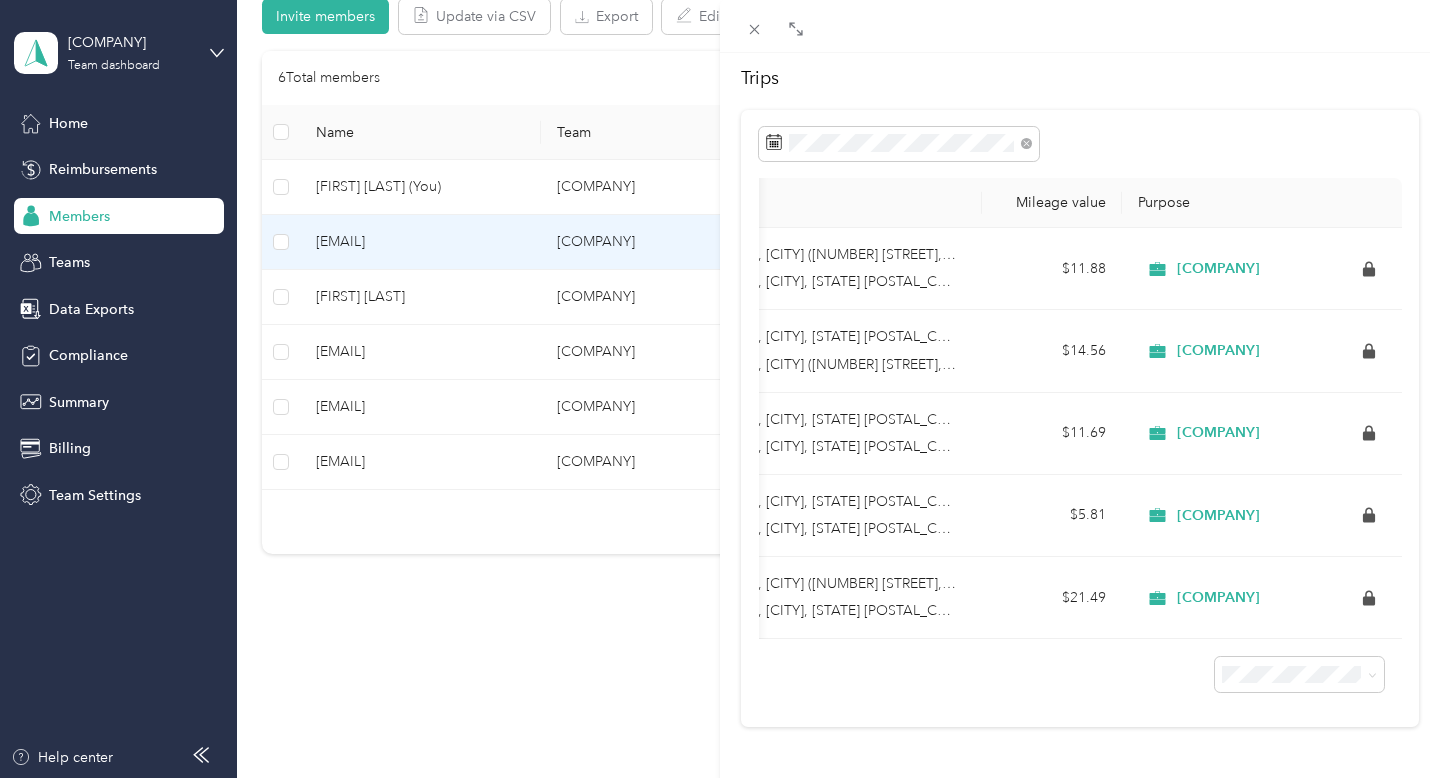 click on "[EMAIL] Archive Trips Expenses Reports Member info Program Rates Work hours Trips Date Mileage (mi) Track Method Map Locations Mileage value Purpose               [DATE] [NUMBER] GPS [TIME] [NUMBER] [STREET], [CITY] ([NUMBER] [STREET], [CITY], [STATE]) [TIME] [NUMBER] [STREET], [CITY], [STATE] [COUNTRY] $[NUMBER] [COMPANY] [DATE] [NUMBER] GPS [TIME] [NUMBER] [STREET], [CITY], [STATE] [COUNTRY] [TIME] [NUMBER] [STREET], [CITY] ([NUMBER] [STREET], [CITY], [STATE]) $[NUMBER] [COMPANY] [DATE] [NUMBER] GPS [TIME] [NUMBER] [STREET], [CITY], [STATE] [COUNTRY] [TIME] [NUMBER] [STREET], [CITY] ([NUMBER] [STREET], [CITY], [STATE]) $[NUMBER] [COMPANY] [DATE] [NUMBER] GPS [TIME] [NUMBER] [STREET], [CITY], [STATE] [POSTAL_CODE], [COUNTRY] [TIME] [NUMBER] [STREET], [CITY], [STATE] [POSTAL_CODE], [COUNTRY] $[NUMBER] [COMPANY] [DATE] [NUMBER] GPS [TIME] [NUMBER] [STREET], [CITY] ([NUMBER] [STREET], [CITY], [STATE]) [TIME] $[NUMBER]" at bounding box center (720, 389) 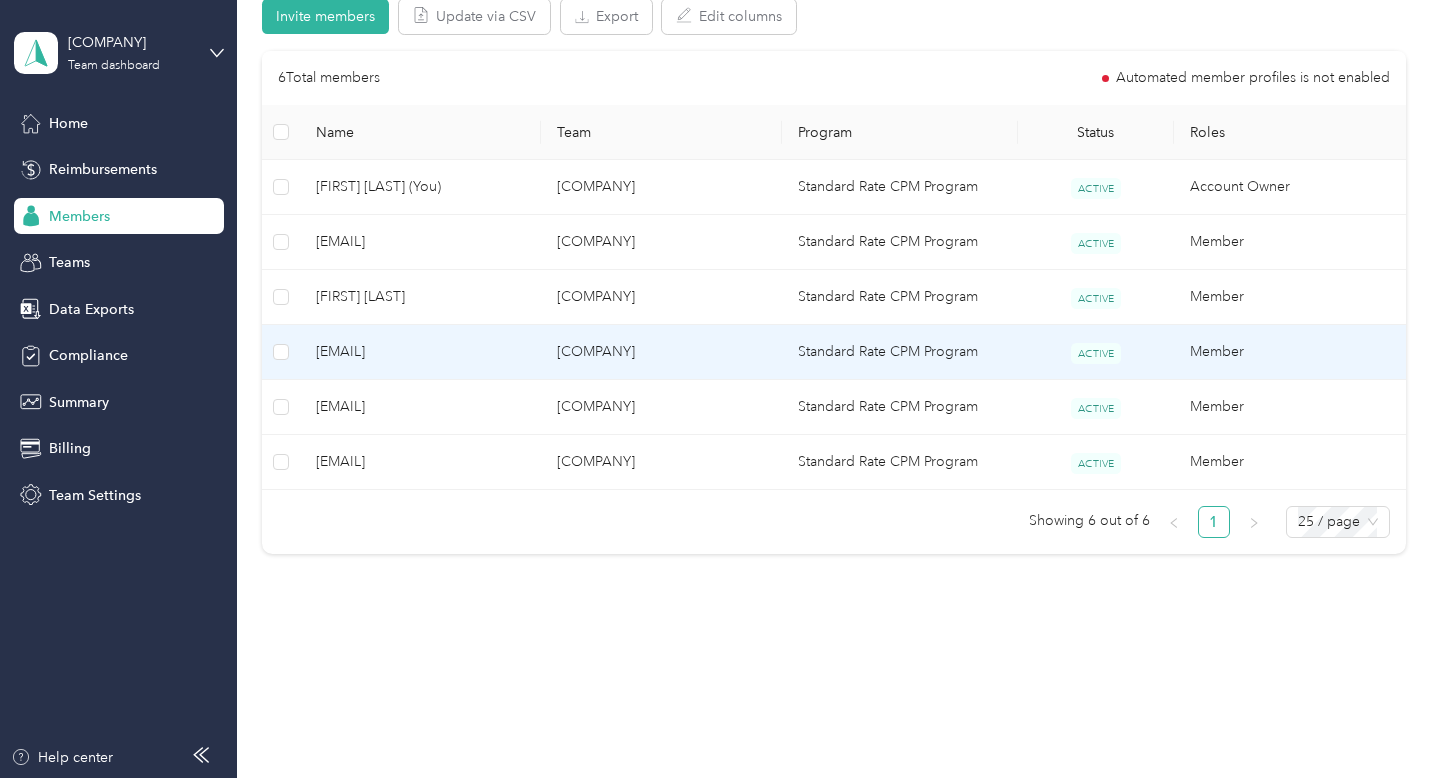 click on "[EMAIL]" at bounding box center [420, 352] 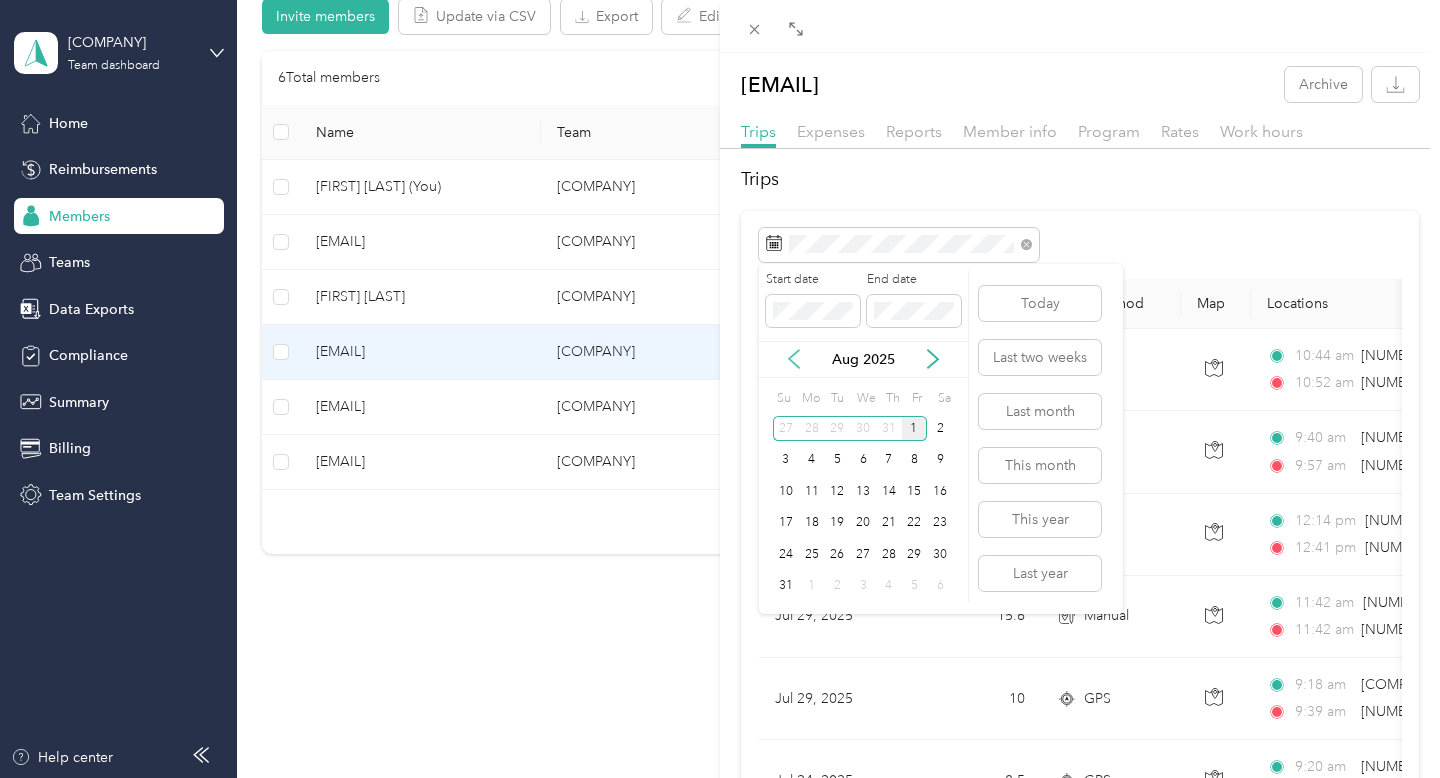 click 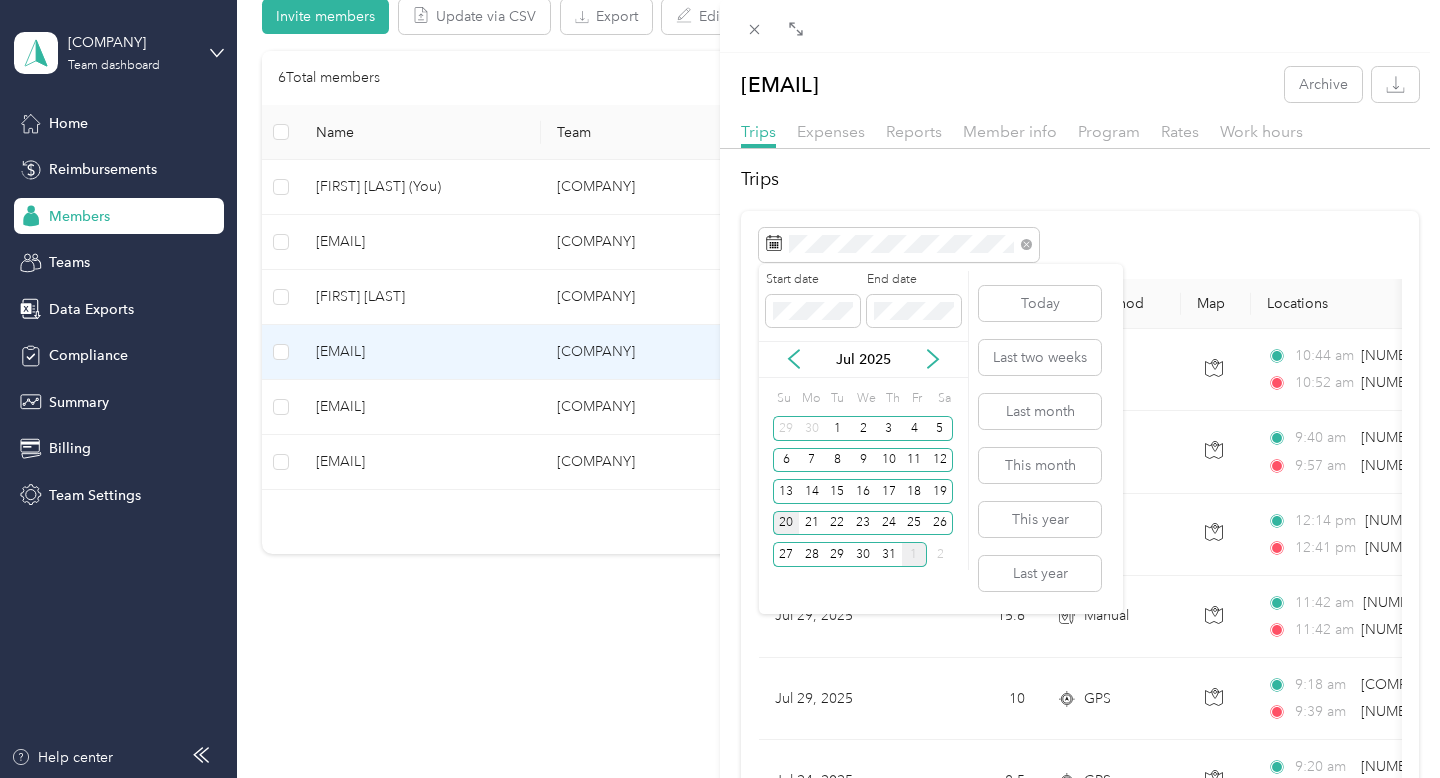 click on "20" at bounding box center [786, 523] 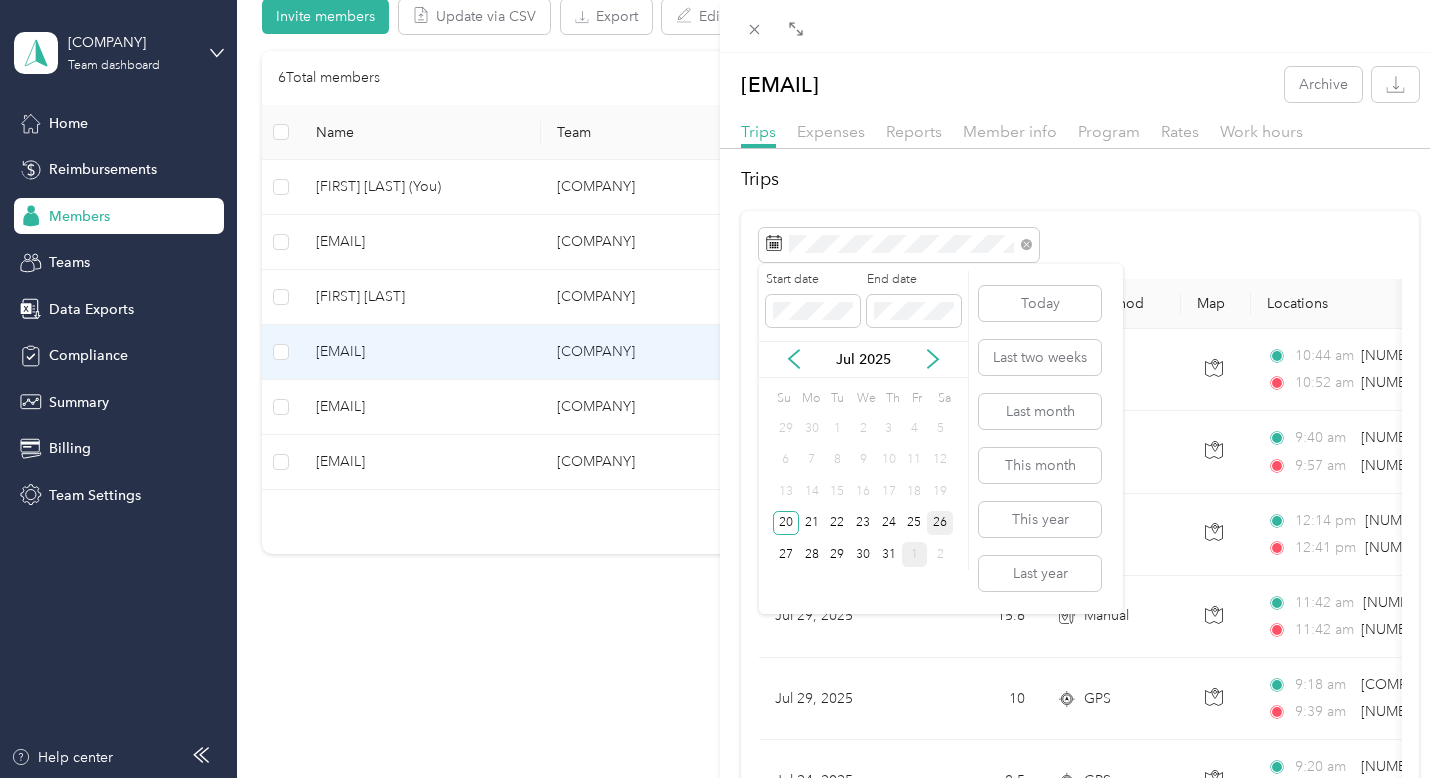 click on "26" at bounding box center (940, 523) 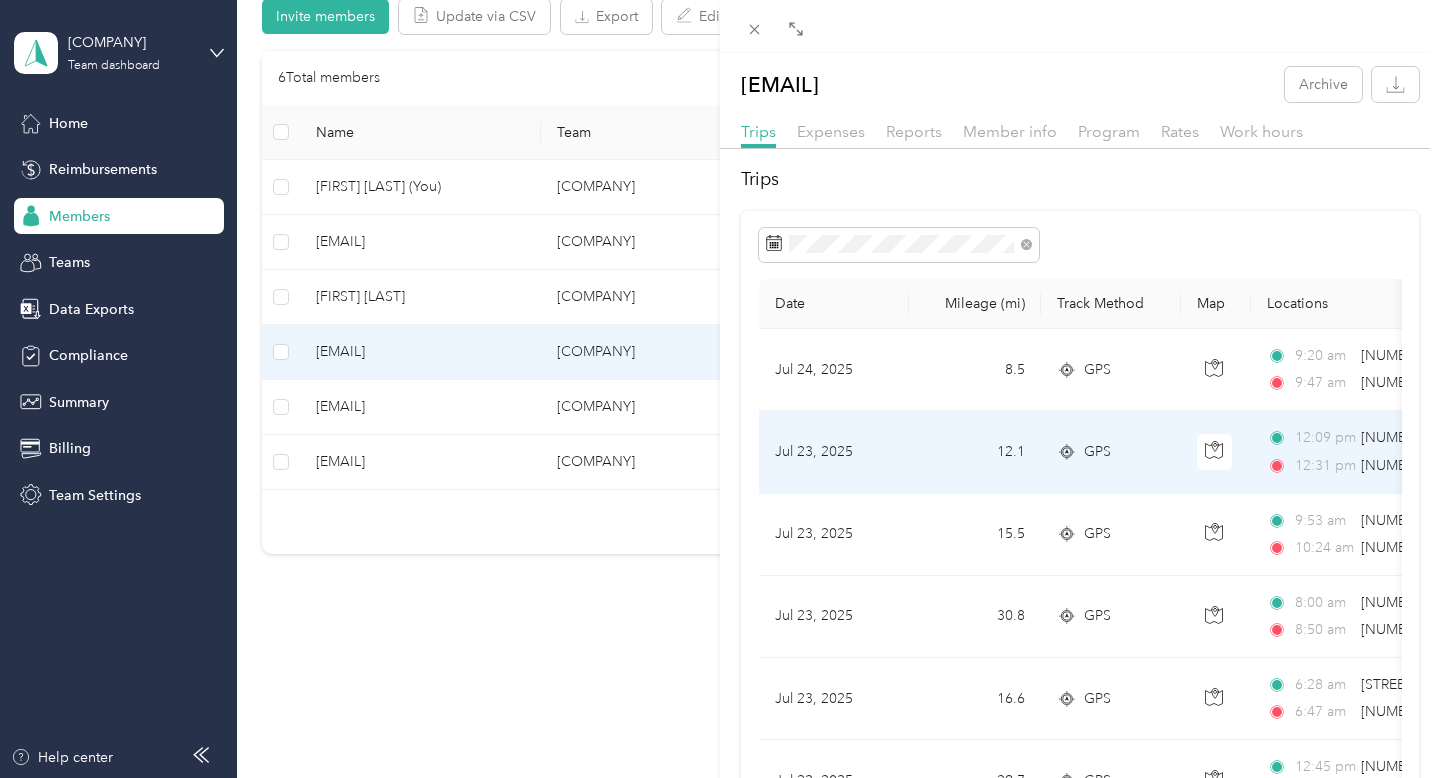 scroll, scrollTop: 430, scrollLeft: 0, axis: vertical 